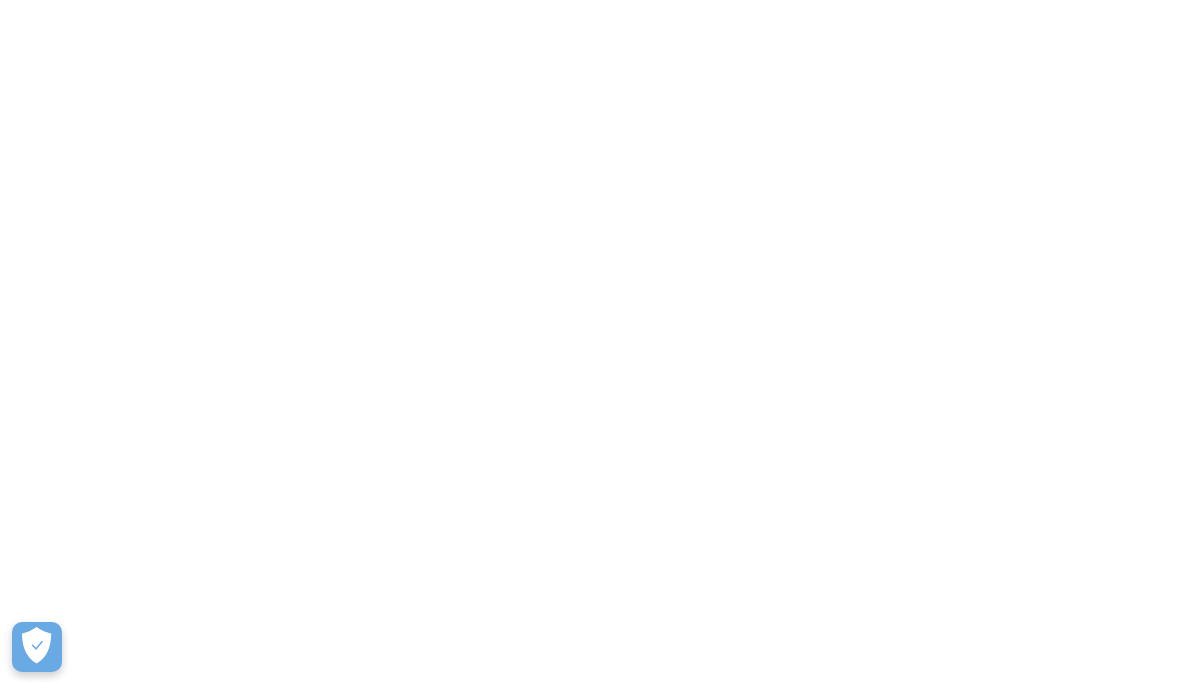 scroll, scrollTop: 0, scrollLeft: 0, axis: both 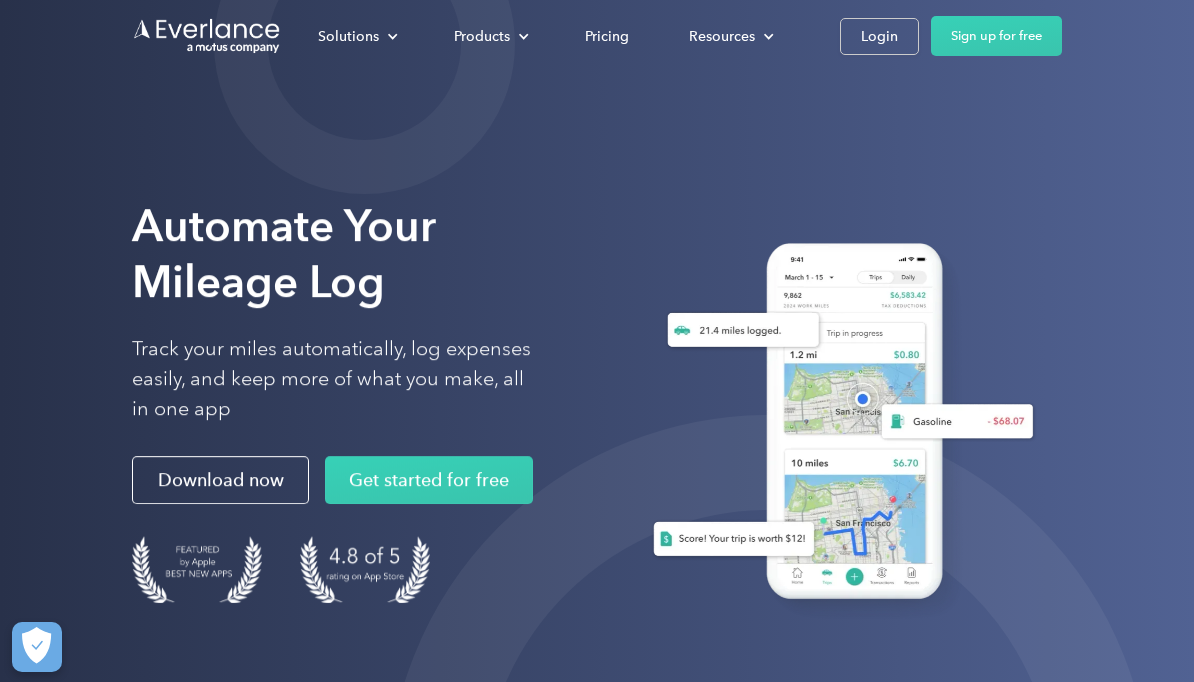 click on "Login" at bounding box center [879, 36] 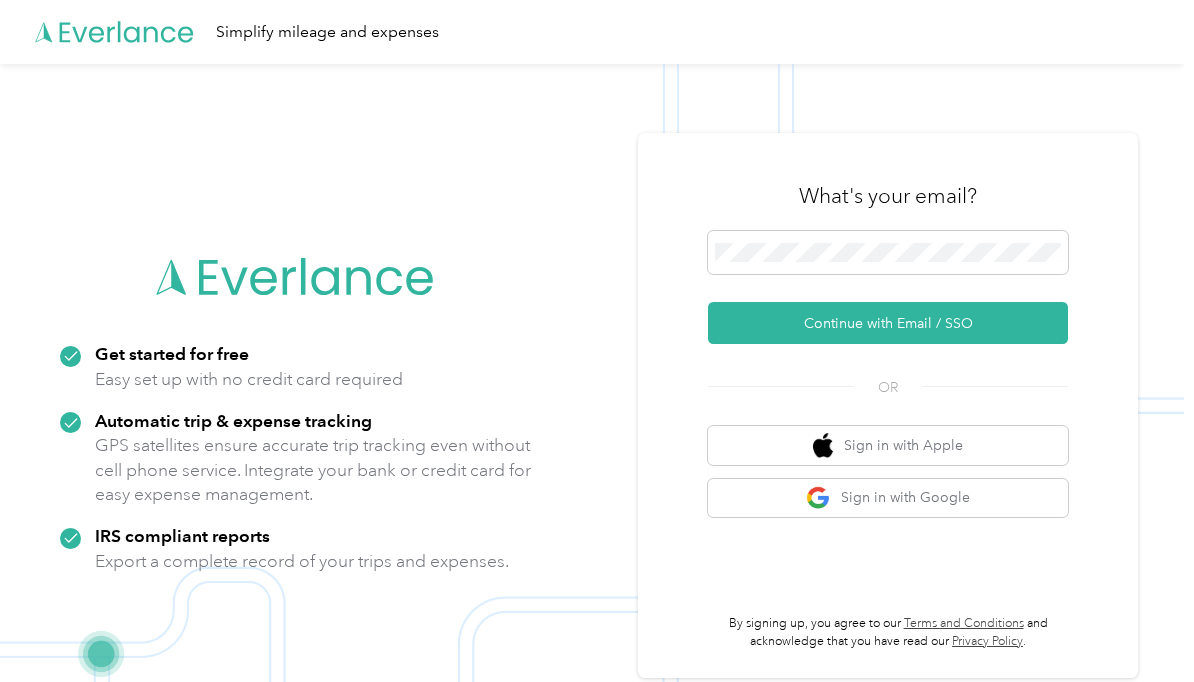 scroll, scrollTop: 0, scrollLeft: 0, axis: both 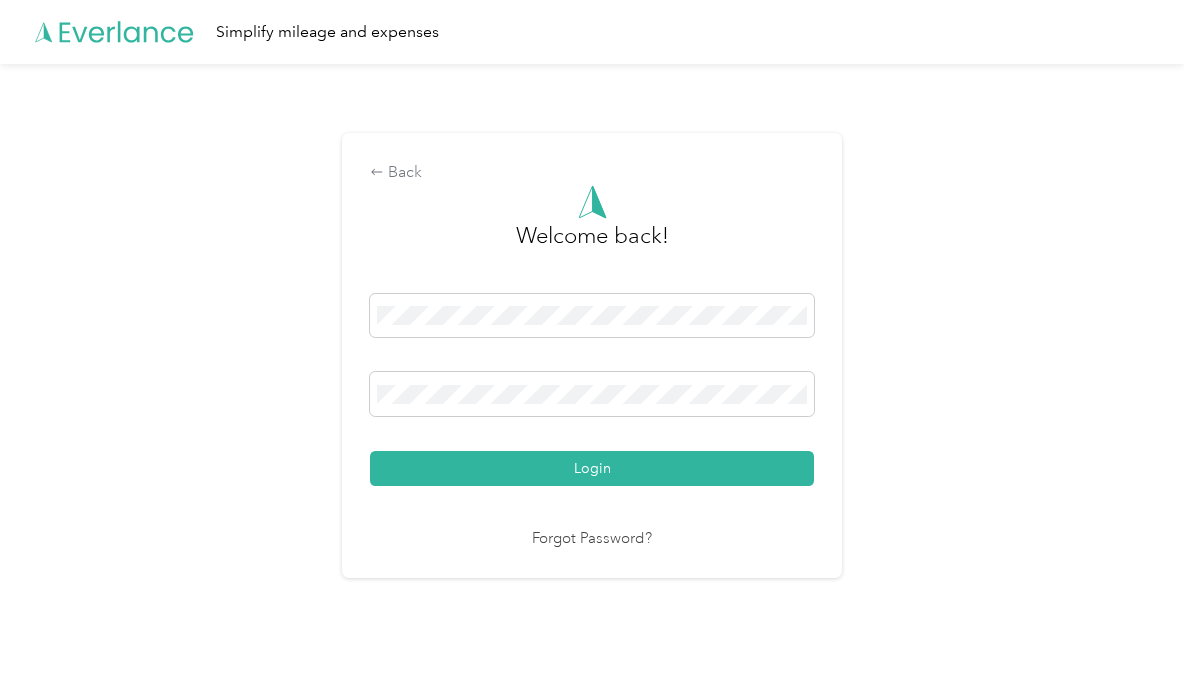 click on "Login" at bounding box center (592, 468) 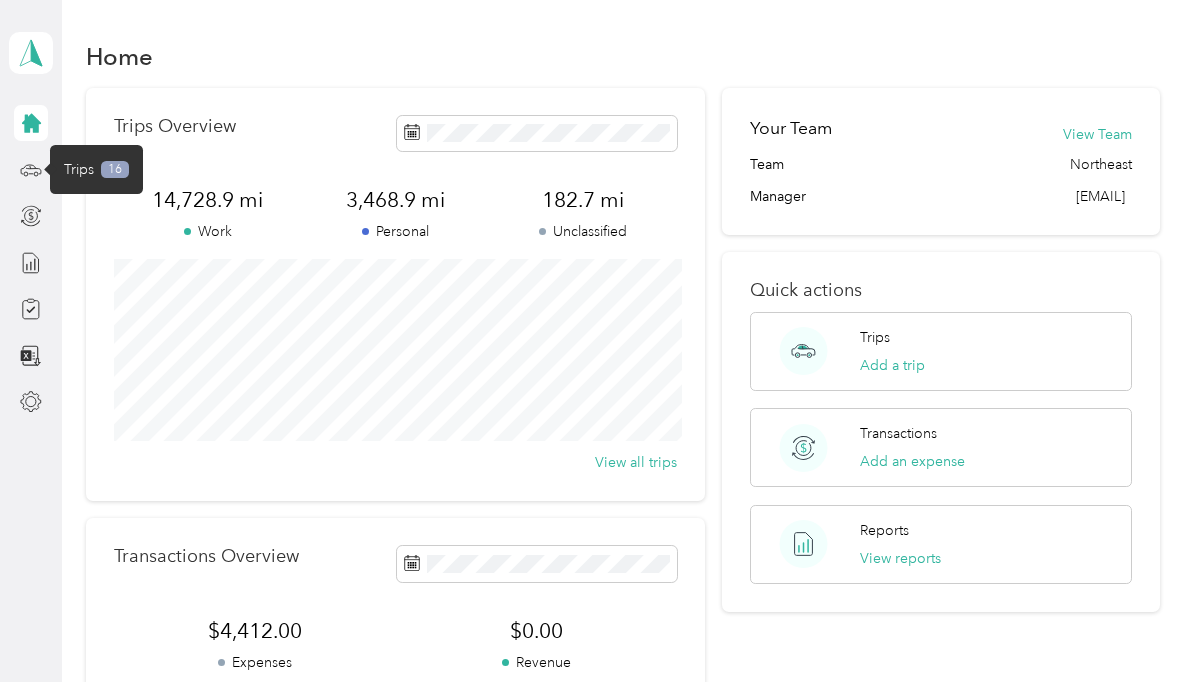 click 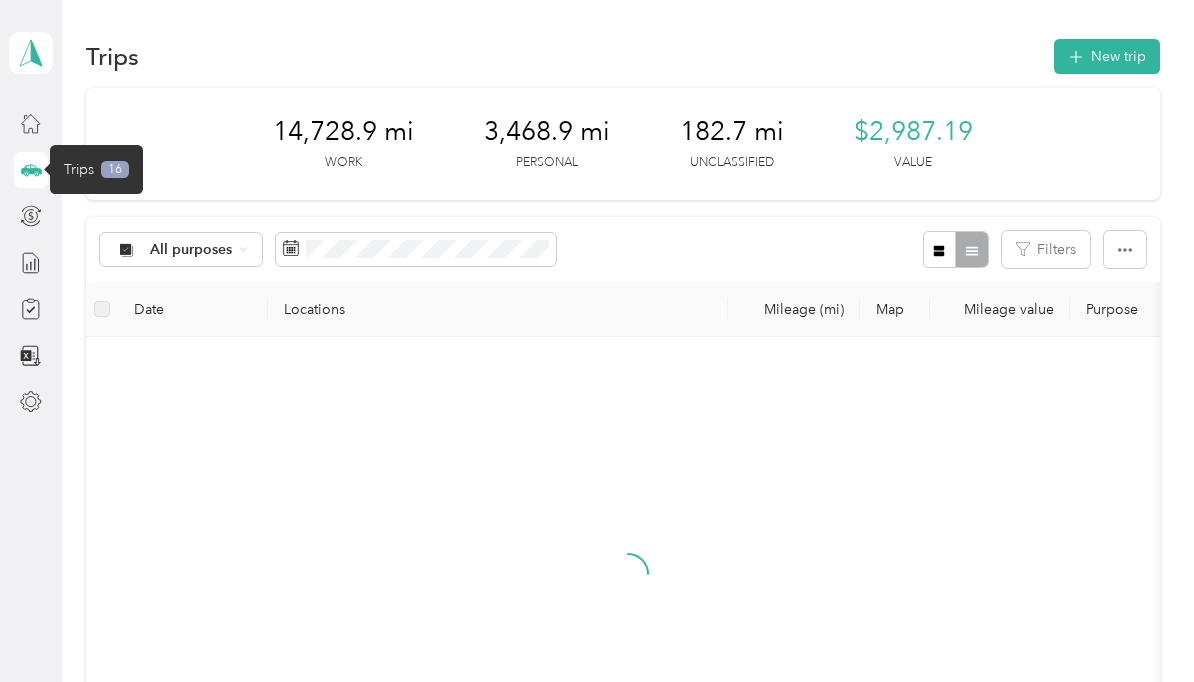 click on "All purposes" at bounding box center [191, 250] 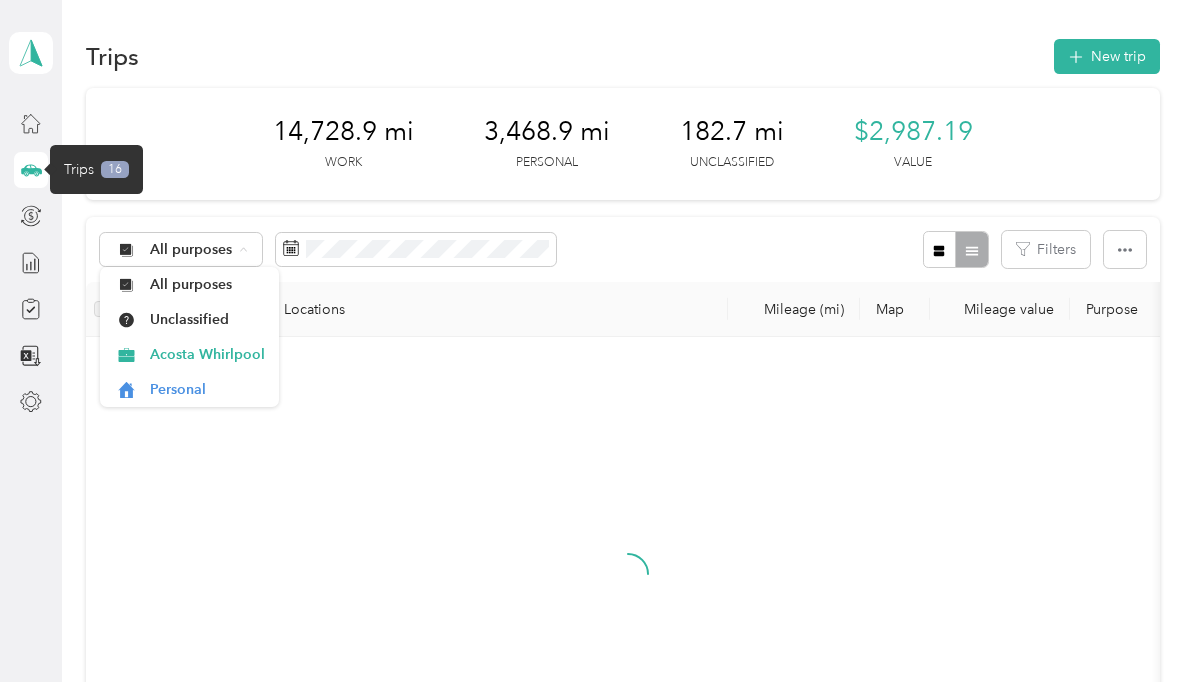 click on "Unclassified" at bounding box center [207, 319] 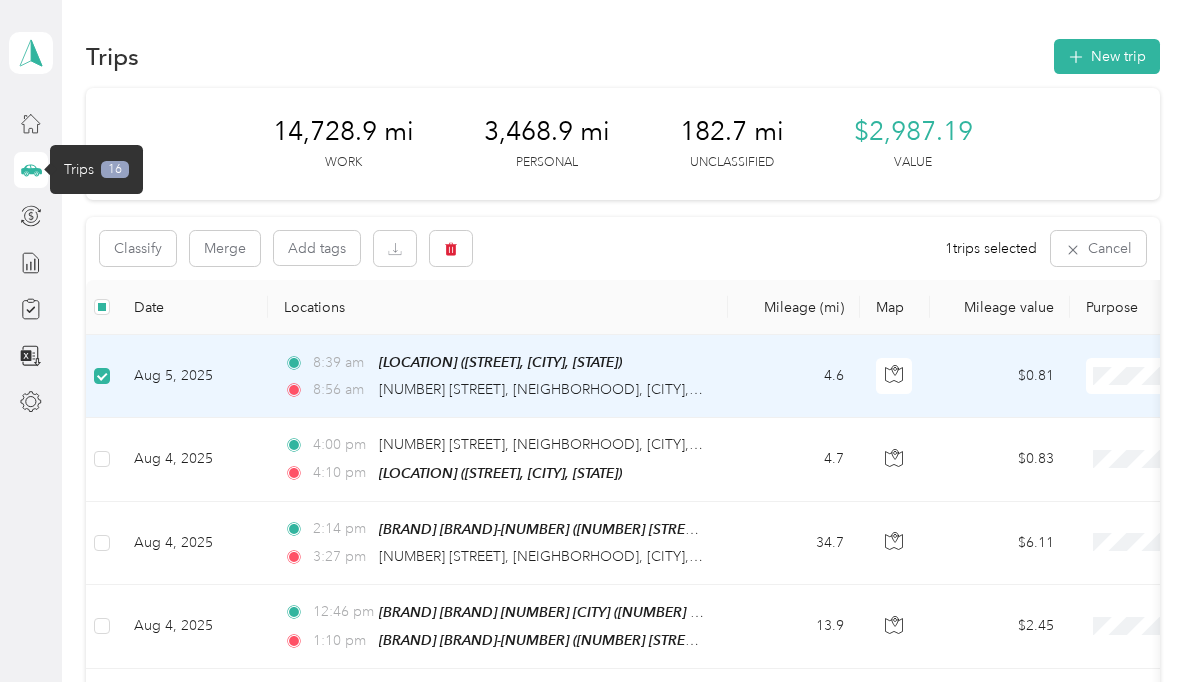 click at bounding box center (102, 459) 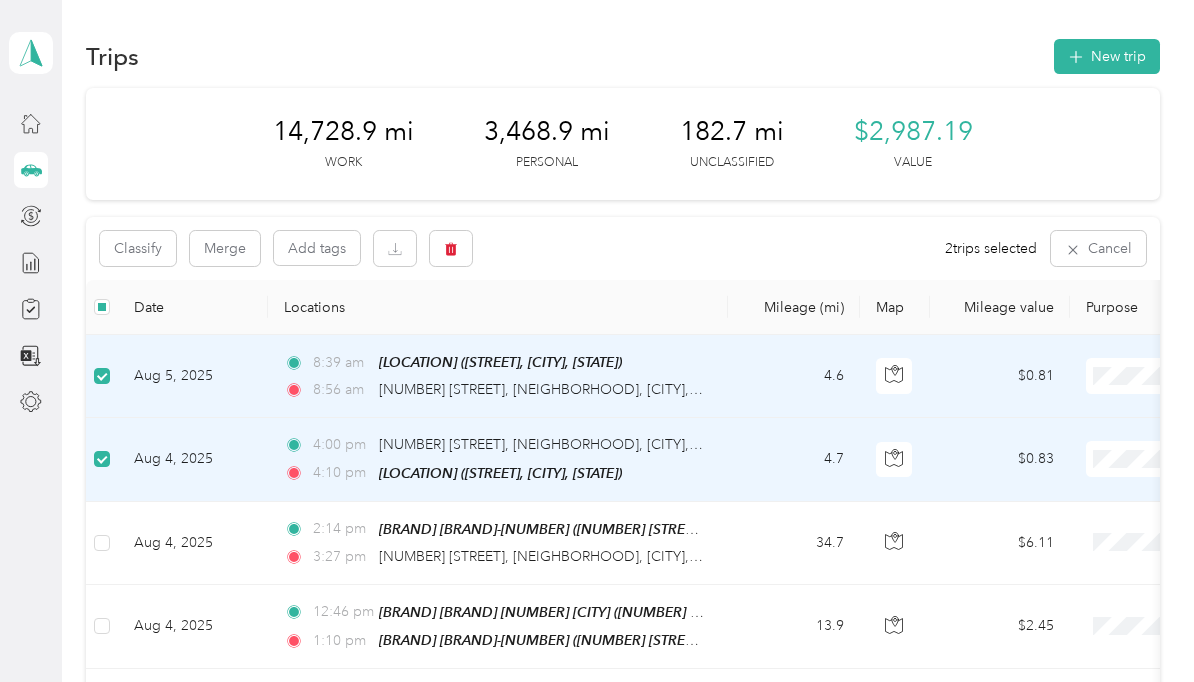 click on "Merge" at bounding box center [225, 248] 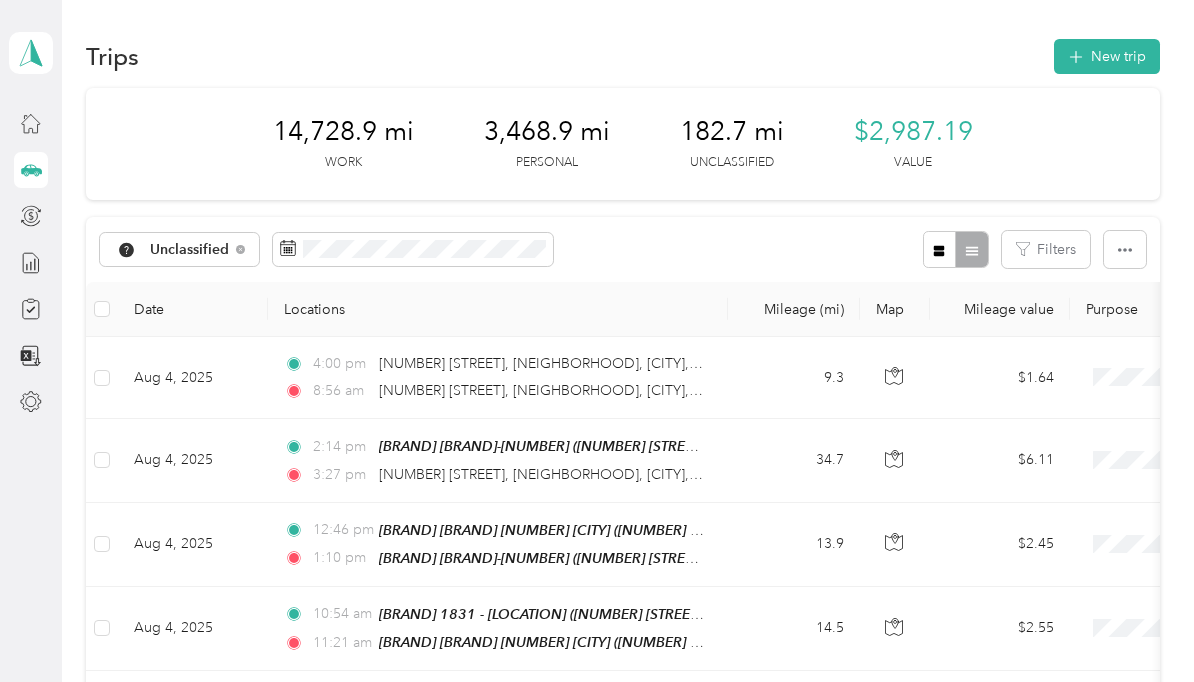 scroll, scrollTop: 32, scrollLeft: 0, axis: vertical 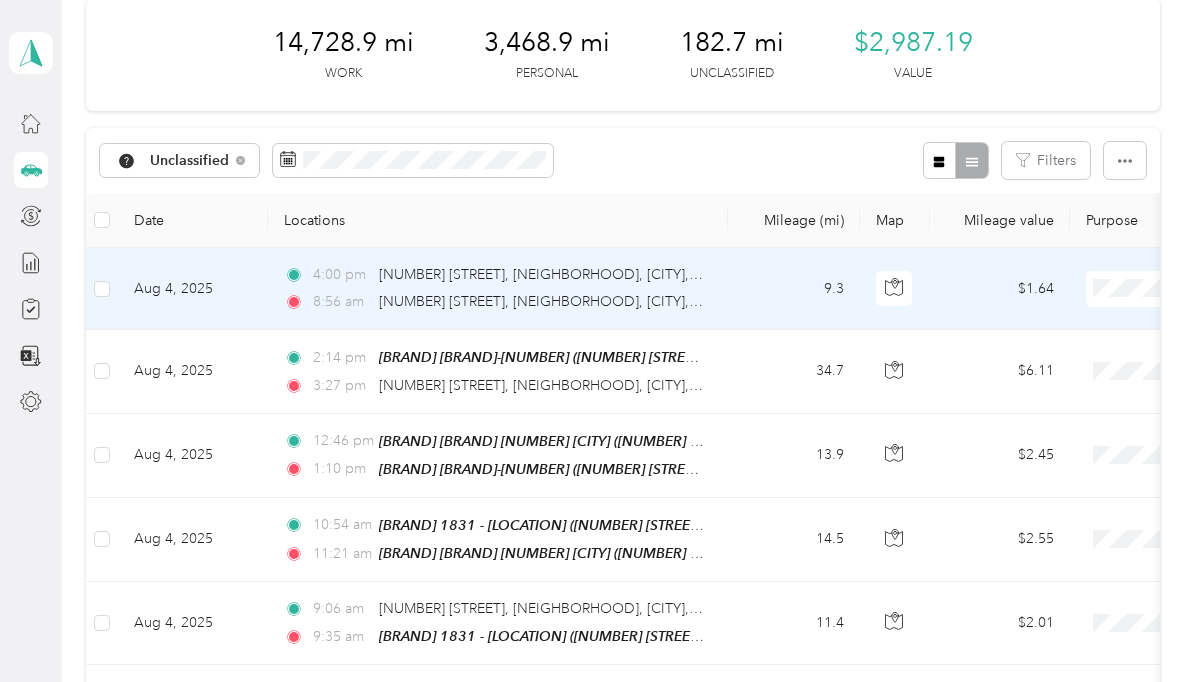 click on "4:00 pm 633 Salisbury St, West Tatnuck, Worcester, MA 8:56 am 633 Salisbury St, West Tatnuck, Worcester, MA" at bounding box center [498, 289] 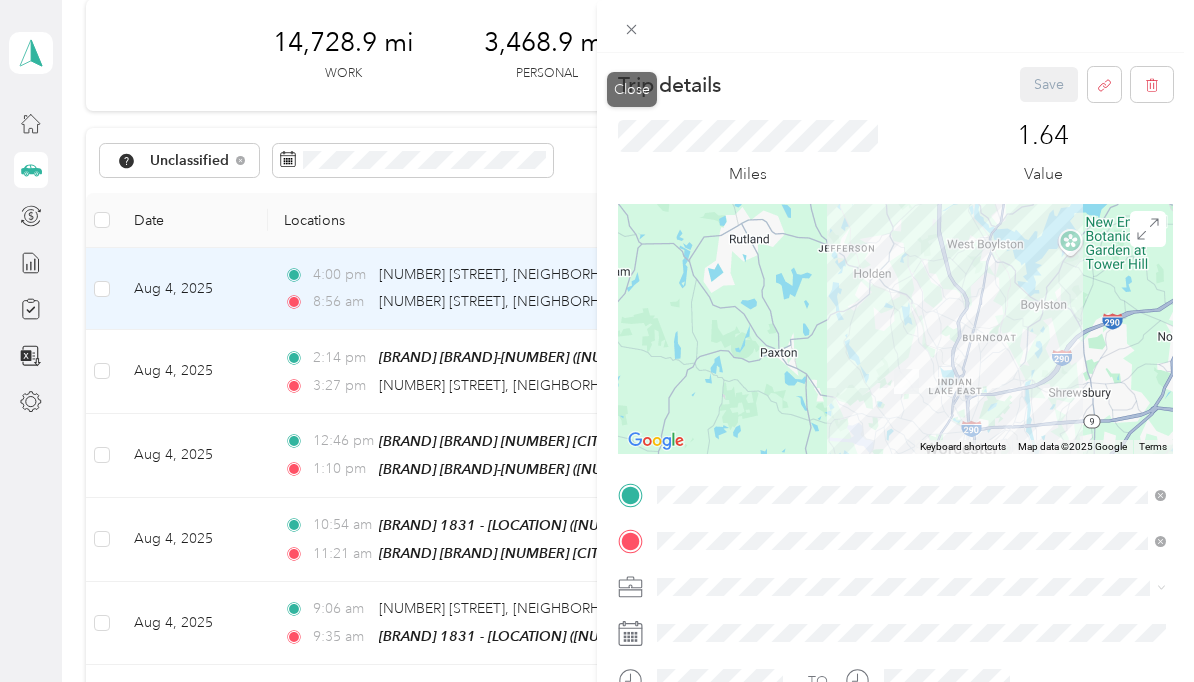 click 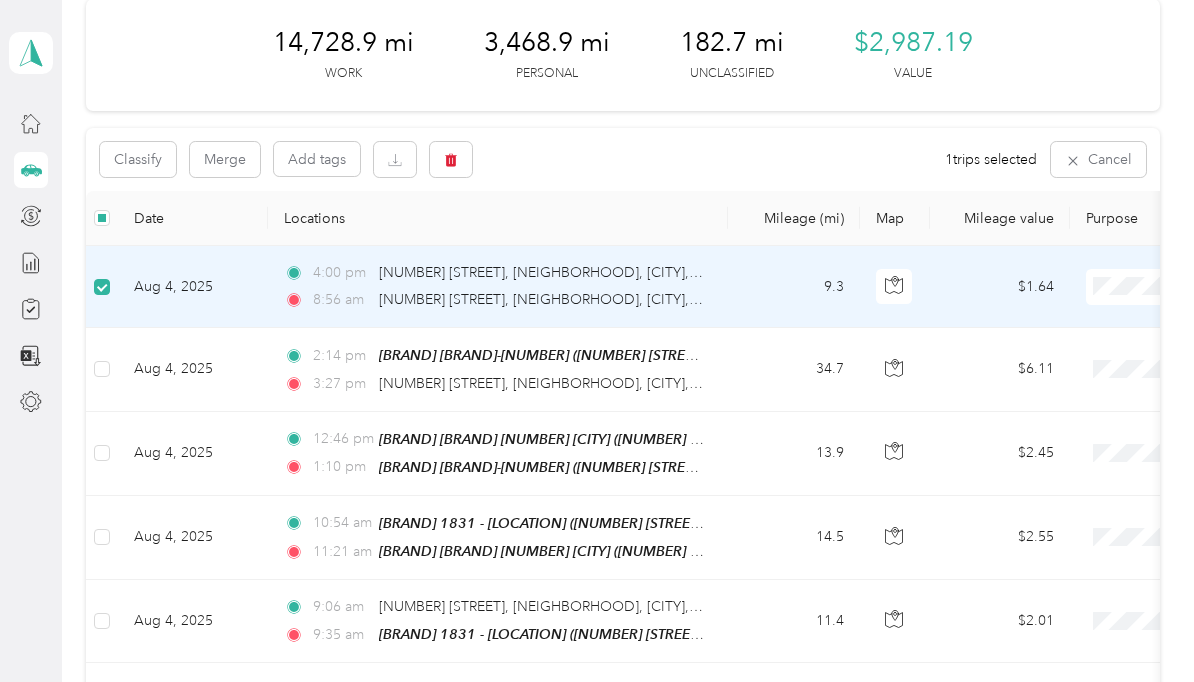 click on "Cancel" at bounding box center (1098, 159) 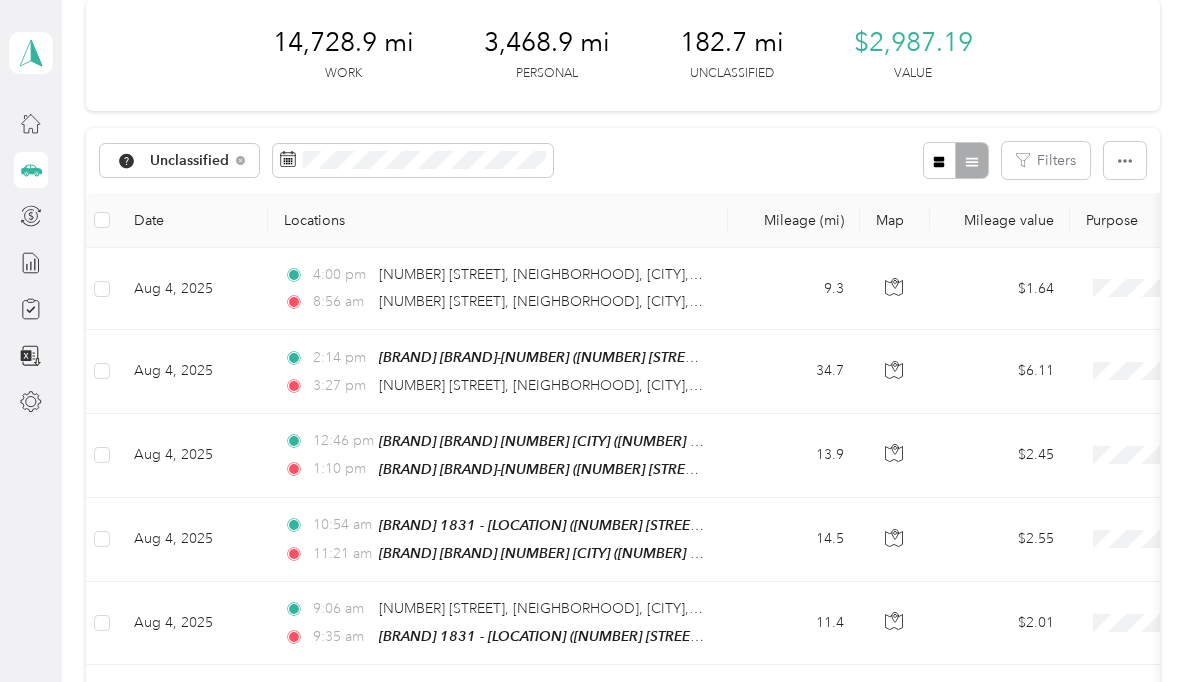 click 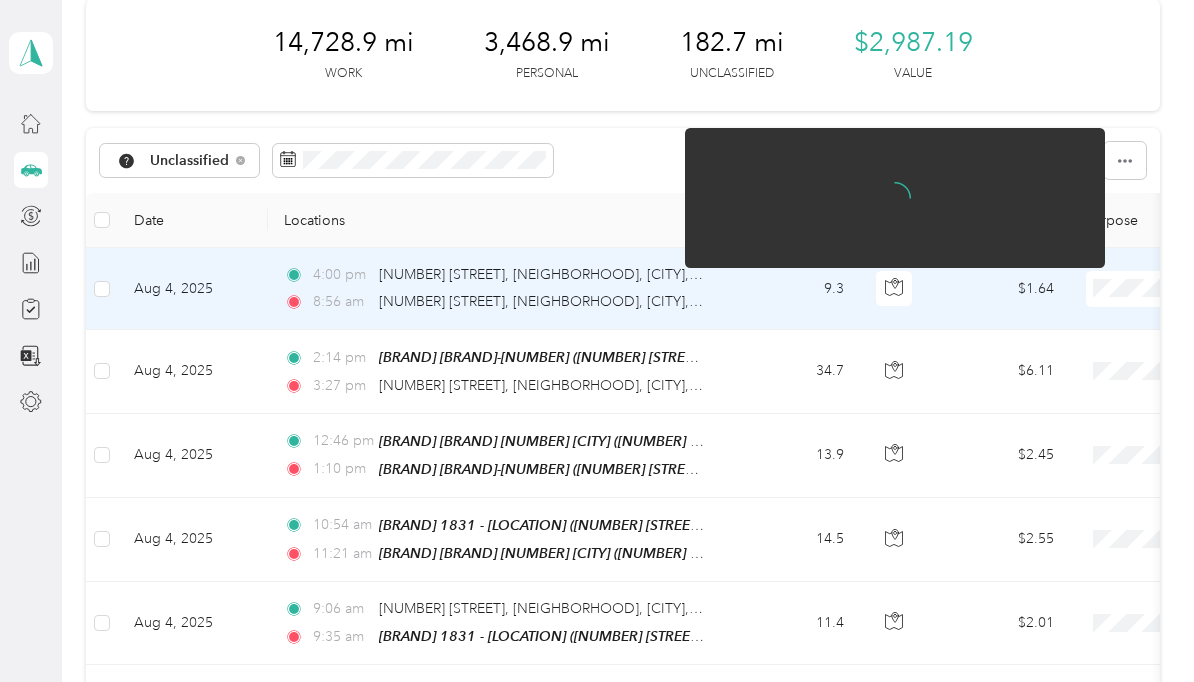 click on "8:56 am 633 Salisbury St, West Tatnuck, Worcester, MA" at bounding box center (494, 302) 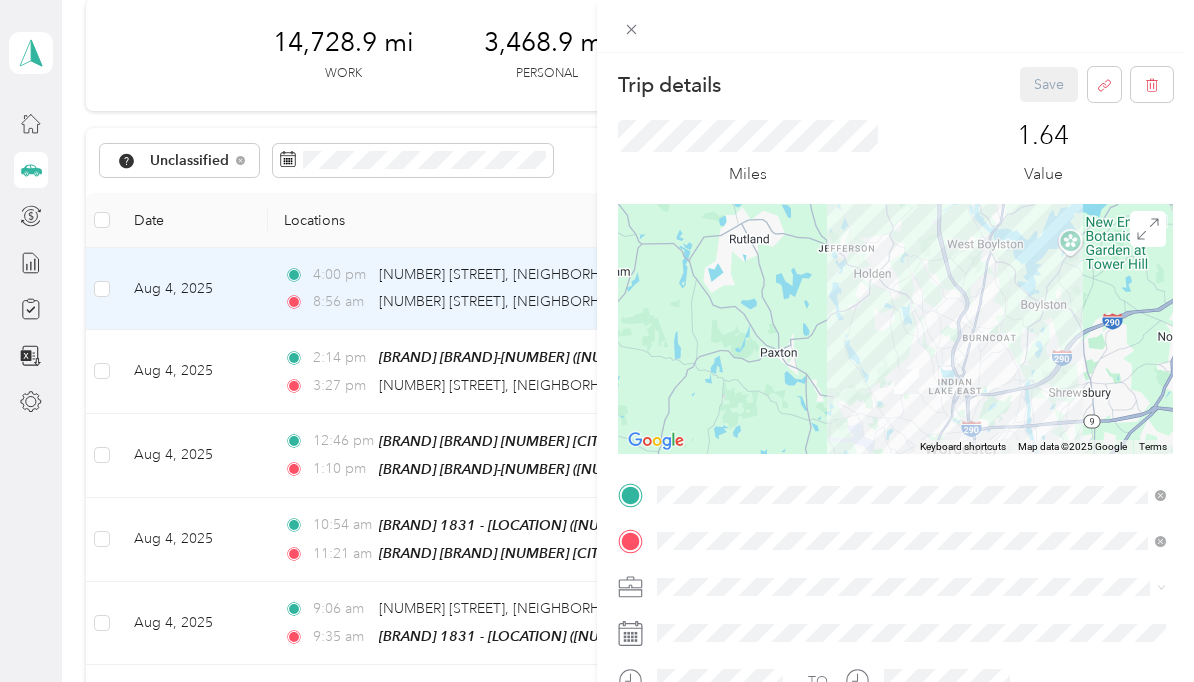 click on "Trip details Save This trip cannot be edited because it is either under review, approved, or paid. Contact your Team Manager to edit it. Miles 1.64 Value  To navigate the map with touch gestures double-tap and hold your finger on the map, then drag the map. ← Move left → Move right ↑ Move up ↓ Move down + Zoom in - Zoom out Home Jump left by 75% End Jump right by 75% Page Up Jump up by 75% Page Down Jump down by 75% Keyboard shortcuts Map Data Map data ©2025 Google Map data ©2025 Google 2 km  Click to toggle between metric and imperial units Terms Report a map error TO Add photo" at bounding box center [597, 341] 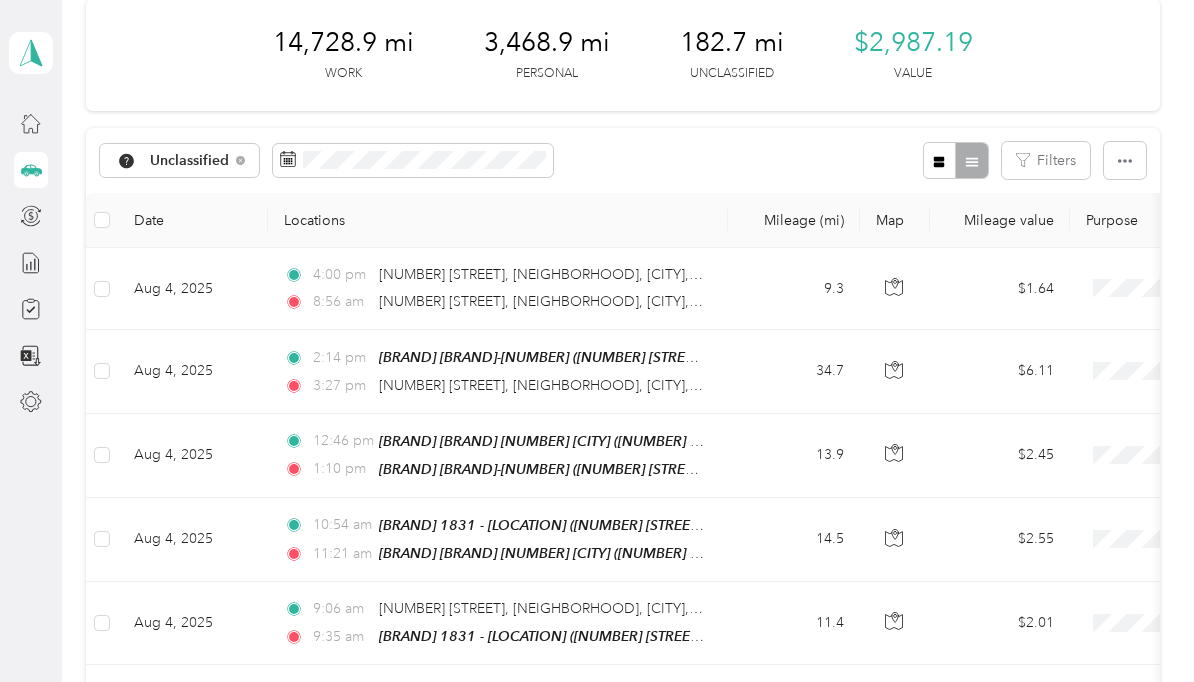 click on "9.3" at bounding box center (794, 289) 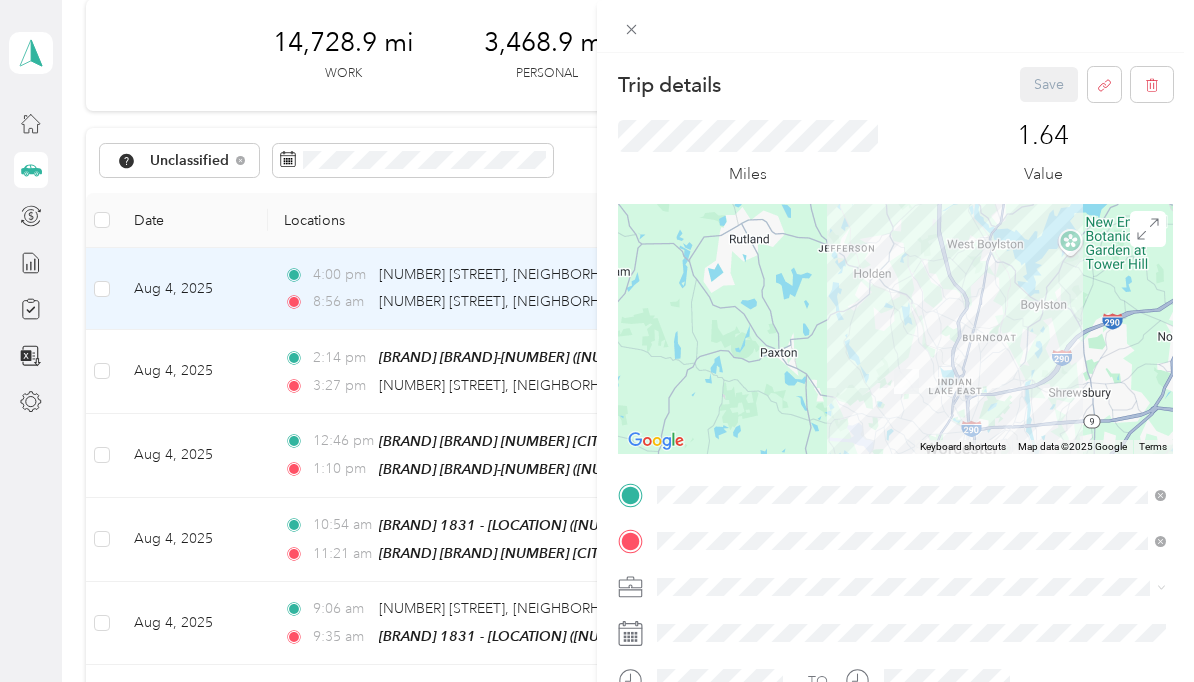 click 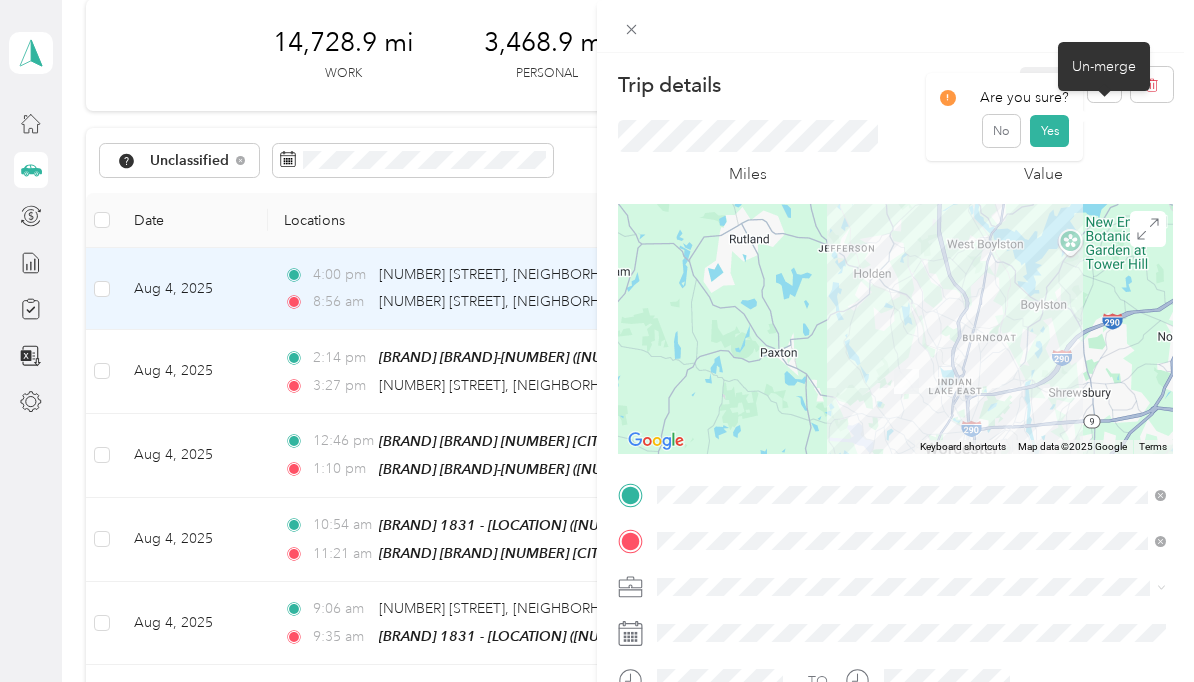 click on "Yes" at bounding box center [1049, 131] 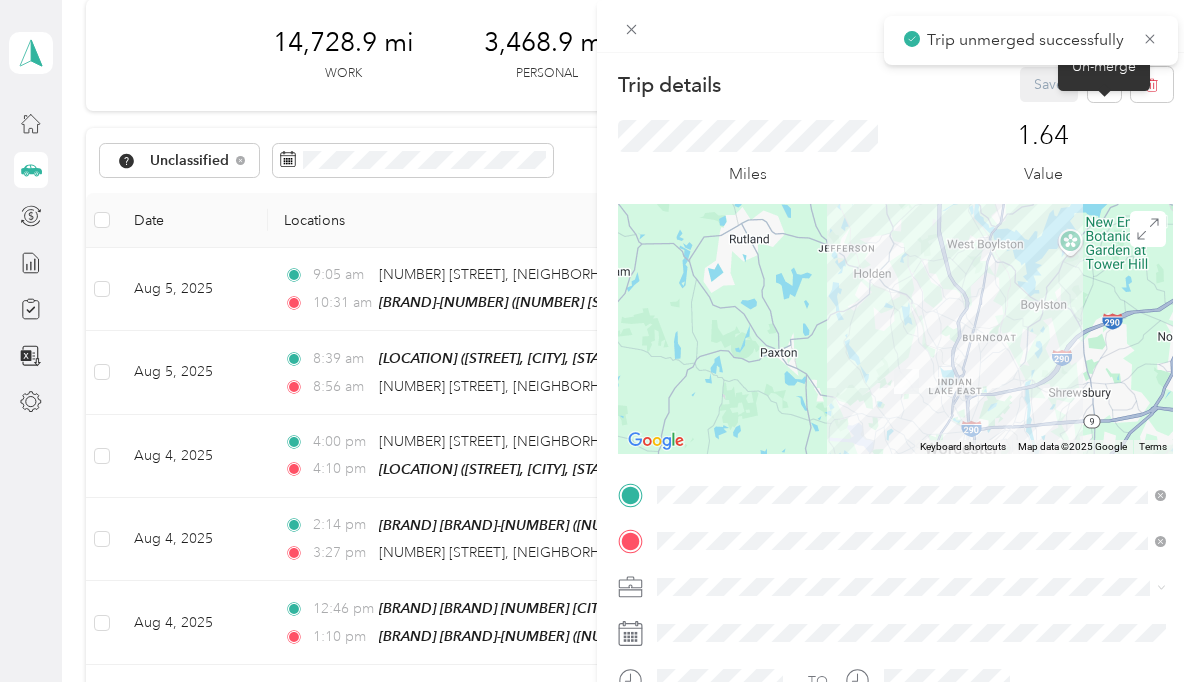 click on "Trip details Save This trip cannot be edited because it is either under review, approved, or paid. Contact your Team Manager to edit it. Miles 1.64 Value  To navigate the map with touch gestures double-tap and hold your finger on the map, then drag the map. ← Move left → Move right ↑ Move up ↓ Move down + Zoom in - Zoom out Home Jump left by 75% End Jump right by 75% Page Up Jump up by 75% Page Down Jump down by 75% Keyboard shortcuts Map Data Map data ©2025 Google Map data ©2025 Google 2 km  Click to toggle between metric and imperial units Terms Report a map error TO Add photo" at bounding box center (597, 341) 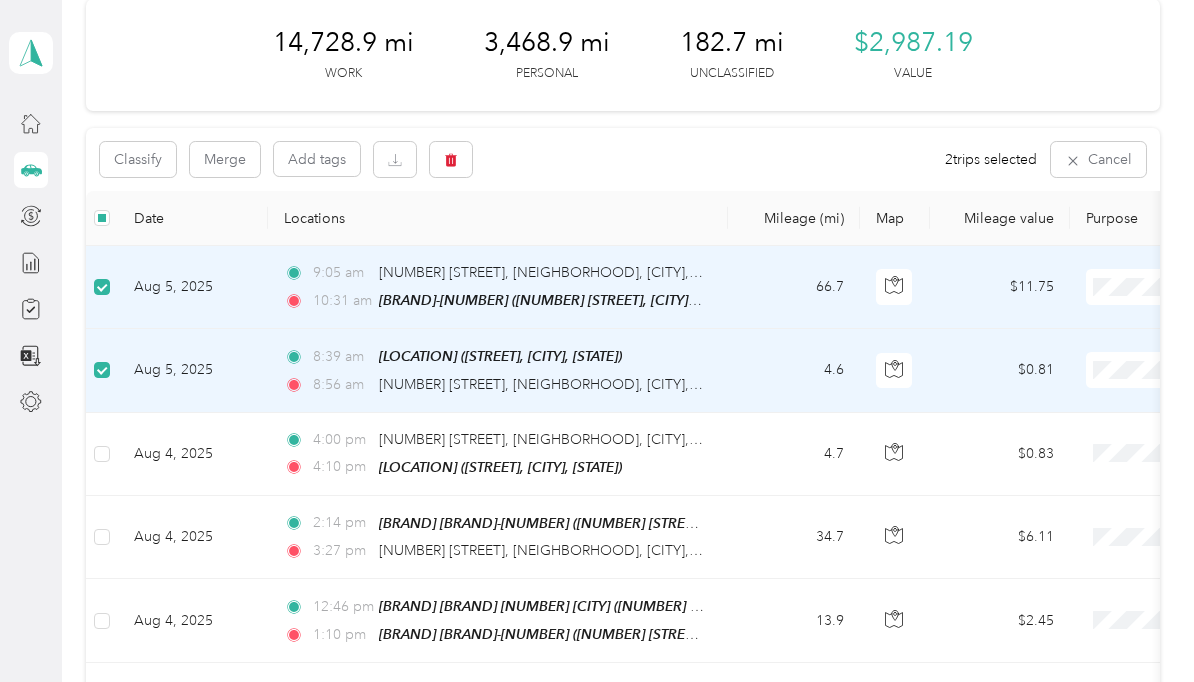 click on "Merge" at bounding box center (225, 159) 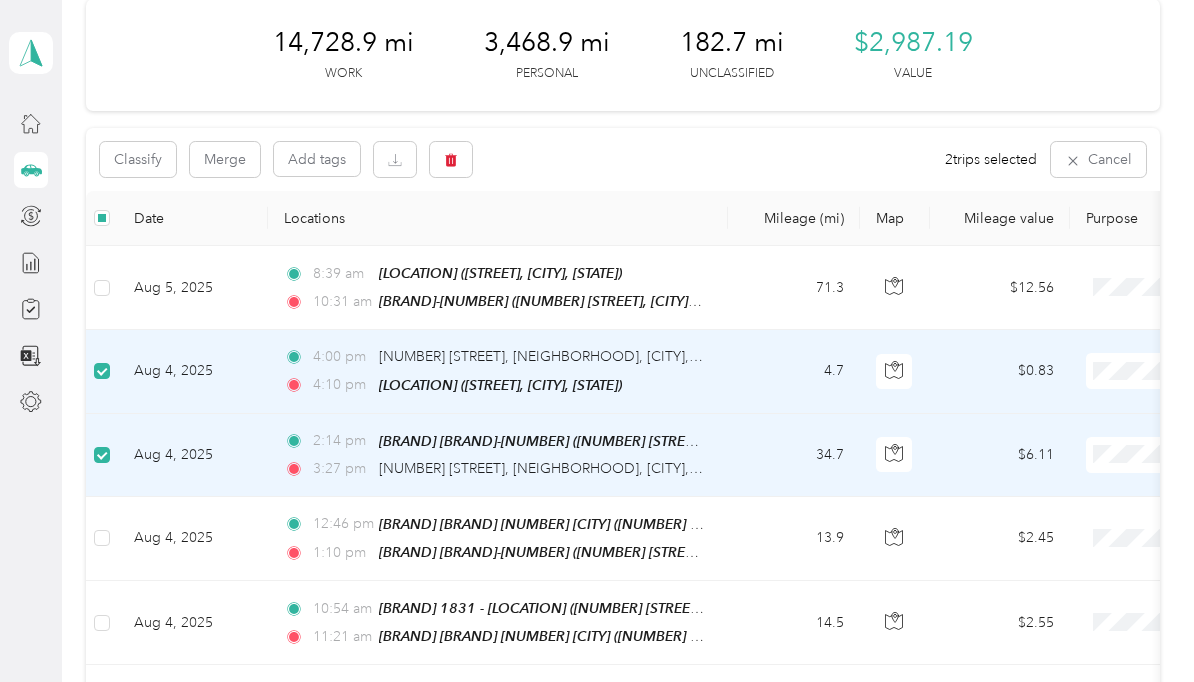 click on "Merge" at bounding box center [225, 159] 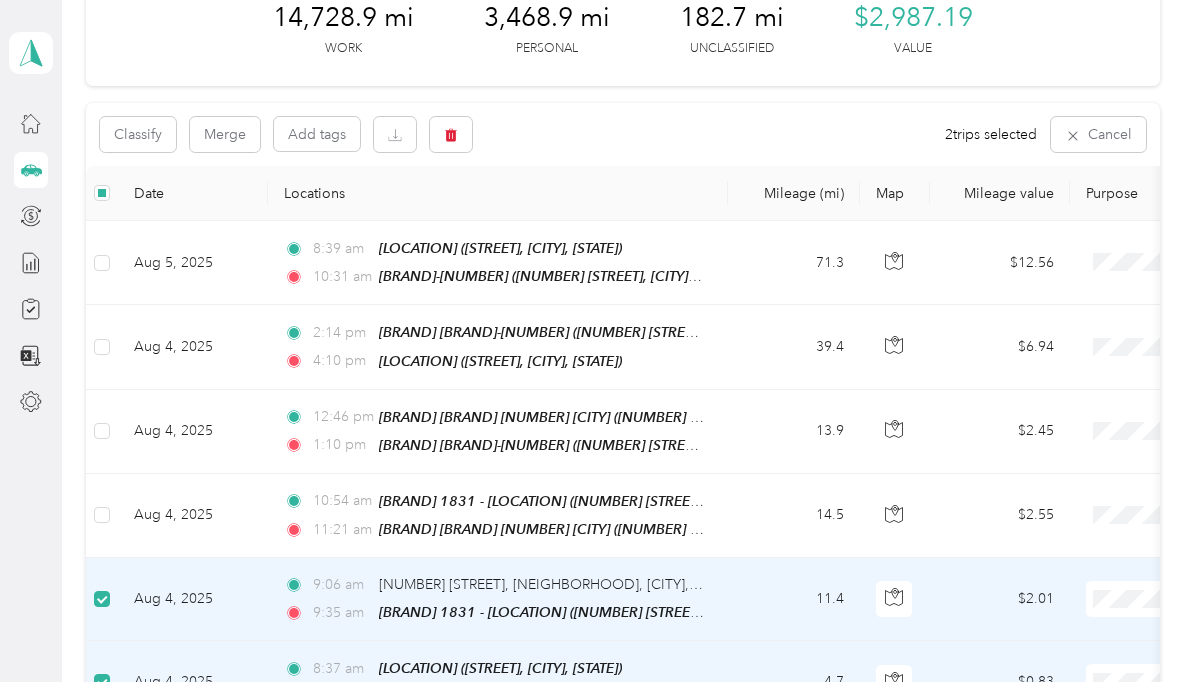 scroll, scrollTop: 116, scrollLeft: 0, axis: vertical 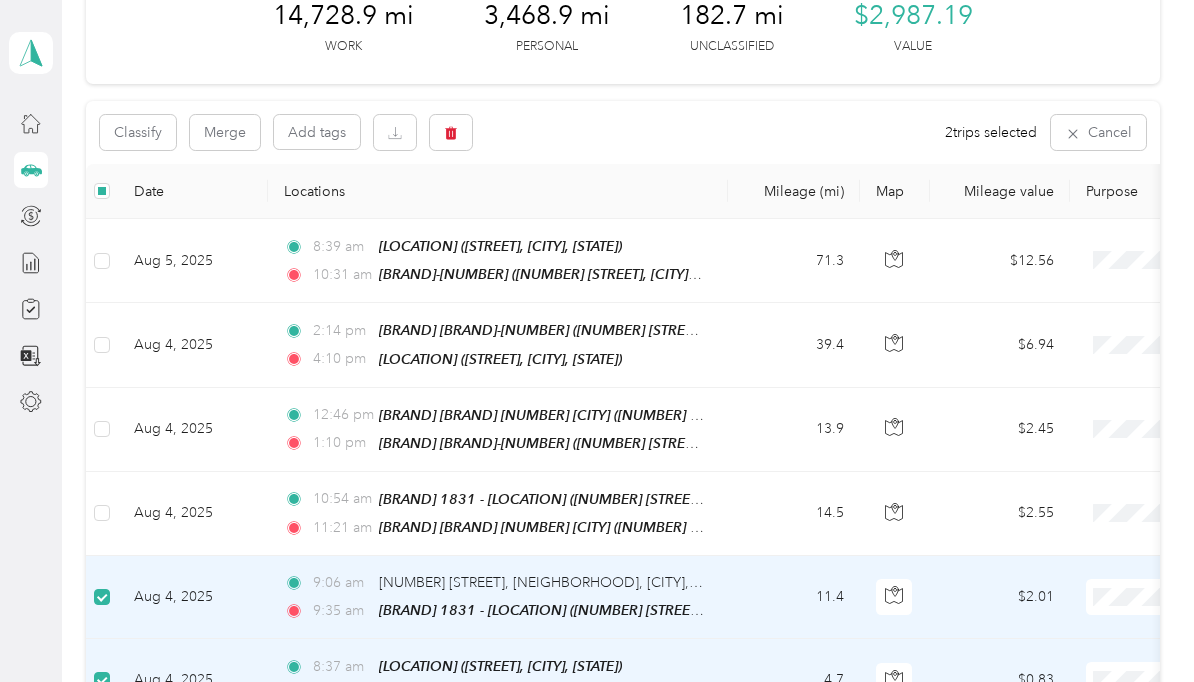click on "Merge" at bounding box center [225, 132] 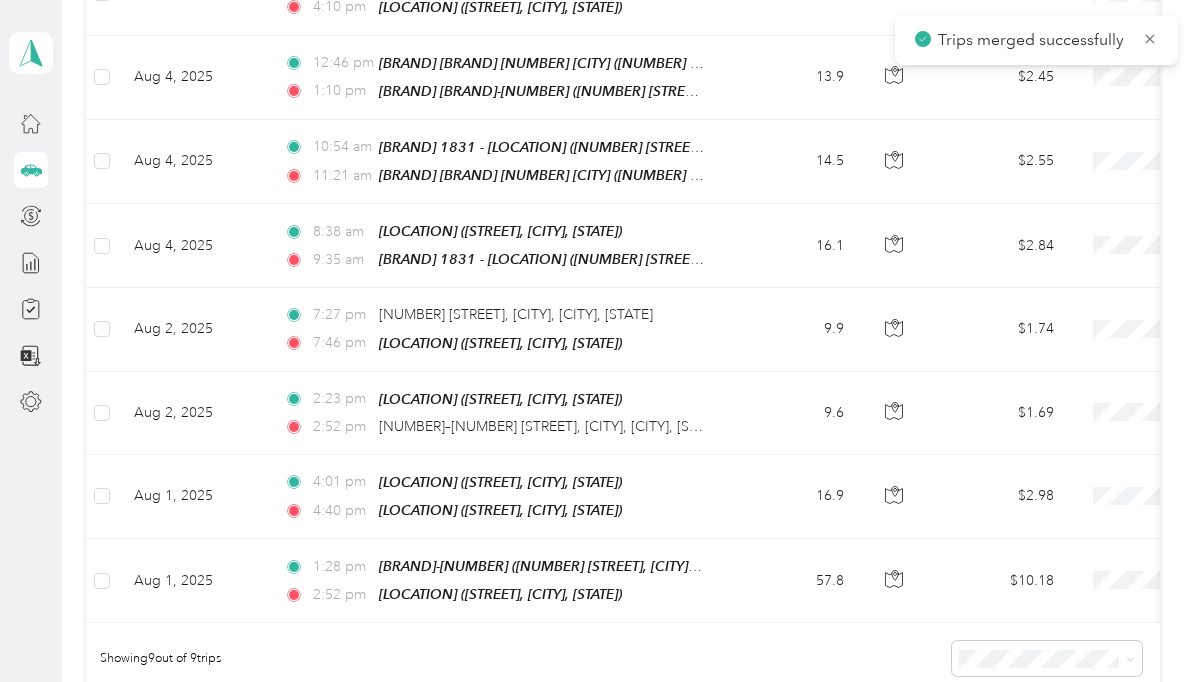 scroll, scrollTop: 471, scrollLeft: 0, axis: vertical 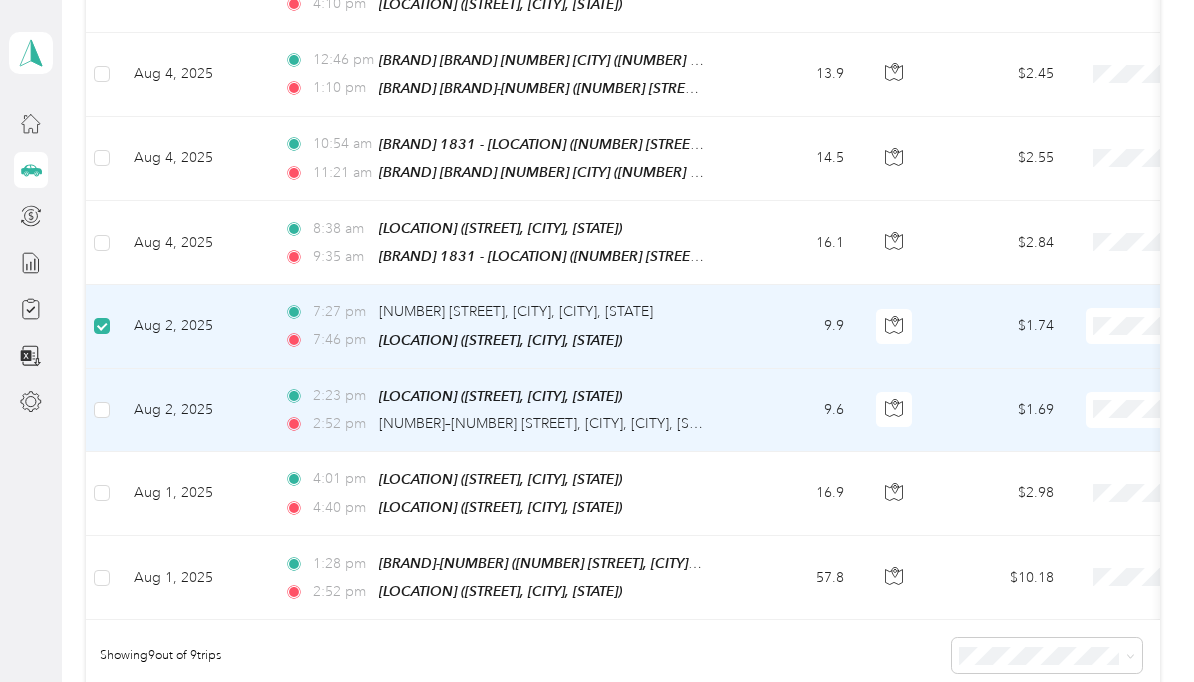 click at bounding box center (102, 410) 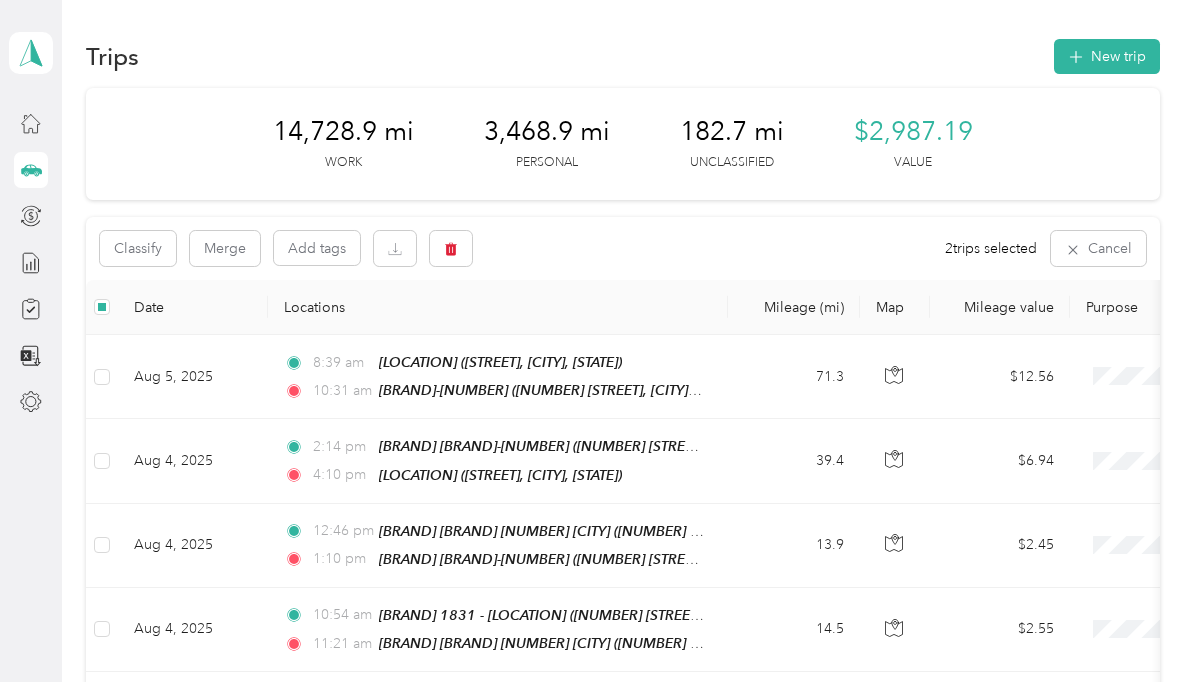 scroll, scrollTop: 0, scrollLeft: 0, axis: both 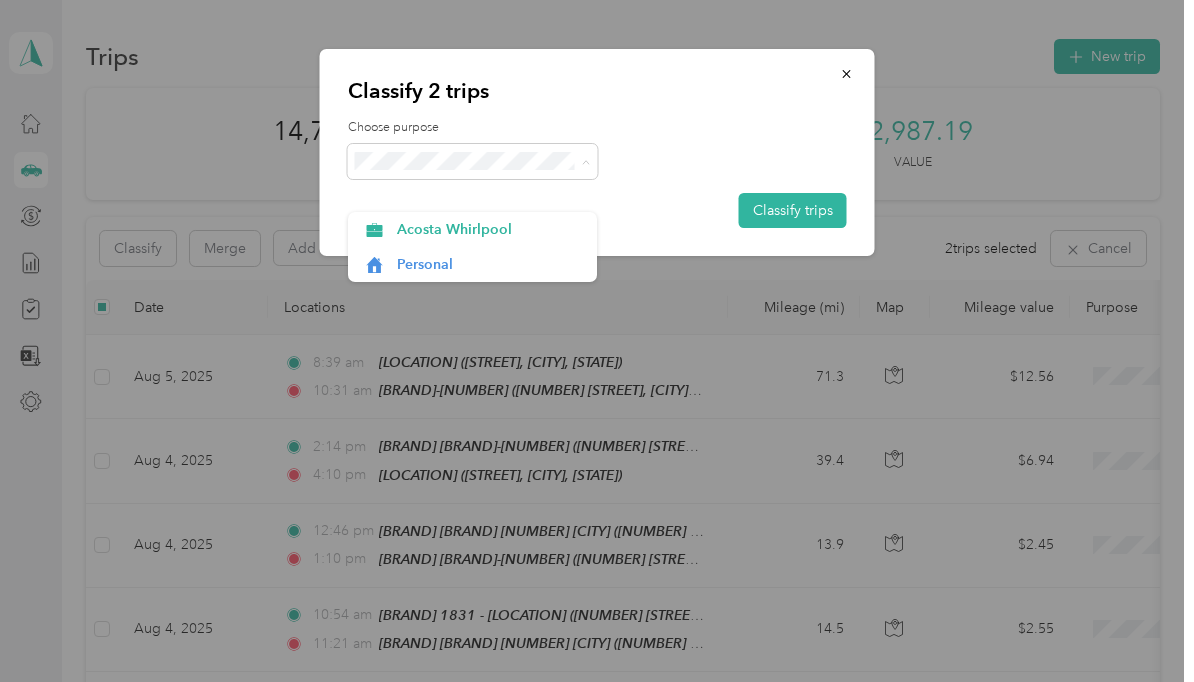 click on "Personal" at bounding box center [490, 264] 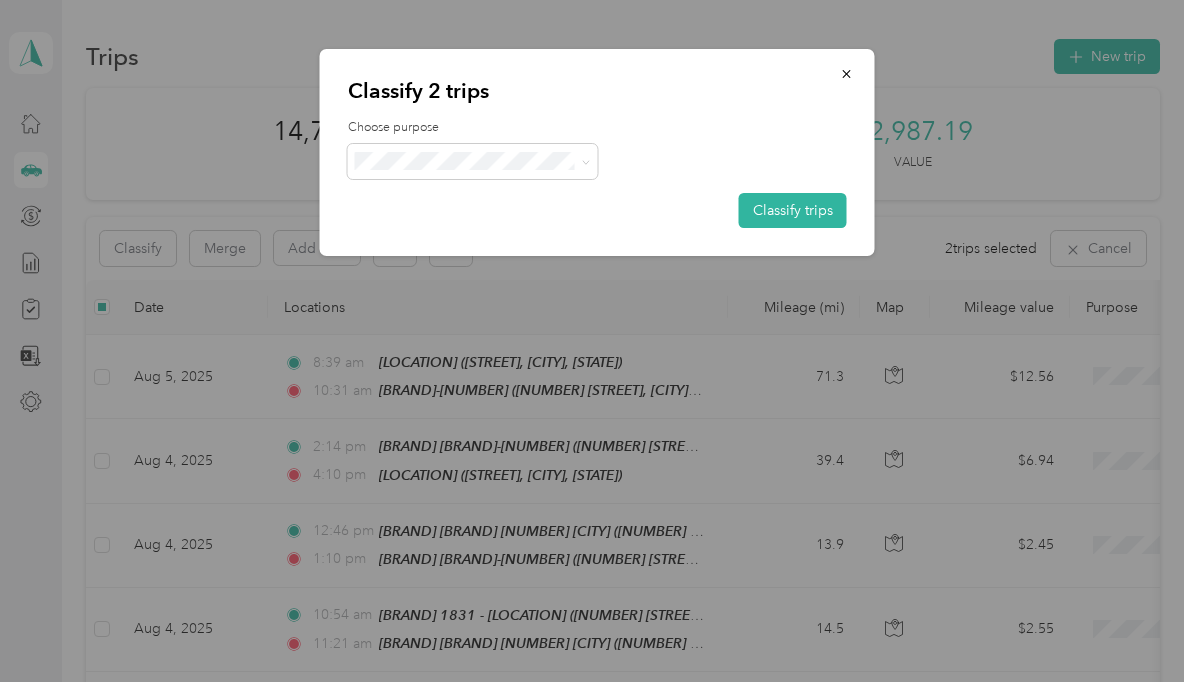 click on "Classify trips" at bounding box center [793, 210] 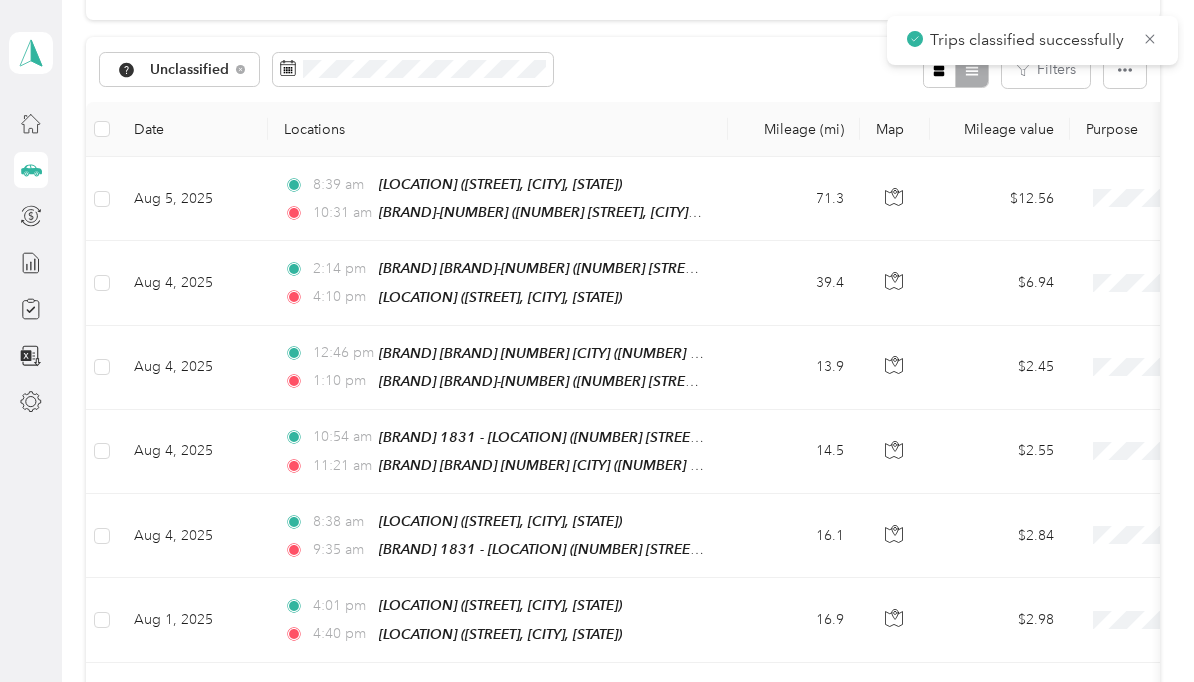 scroll, scrollTop: 184, scrollLeft: 0, axis: vertical 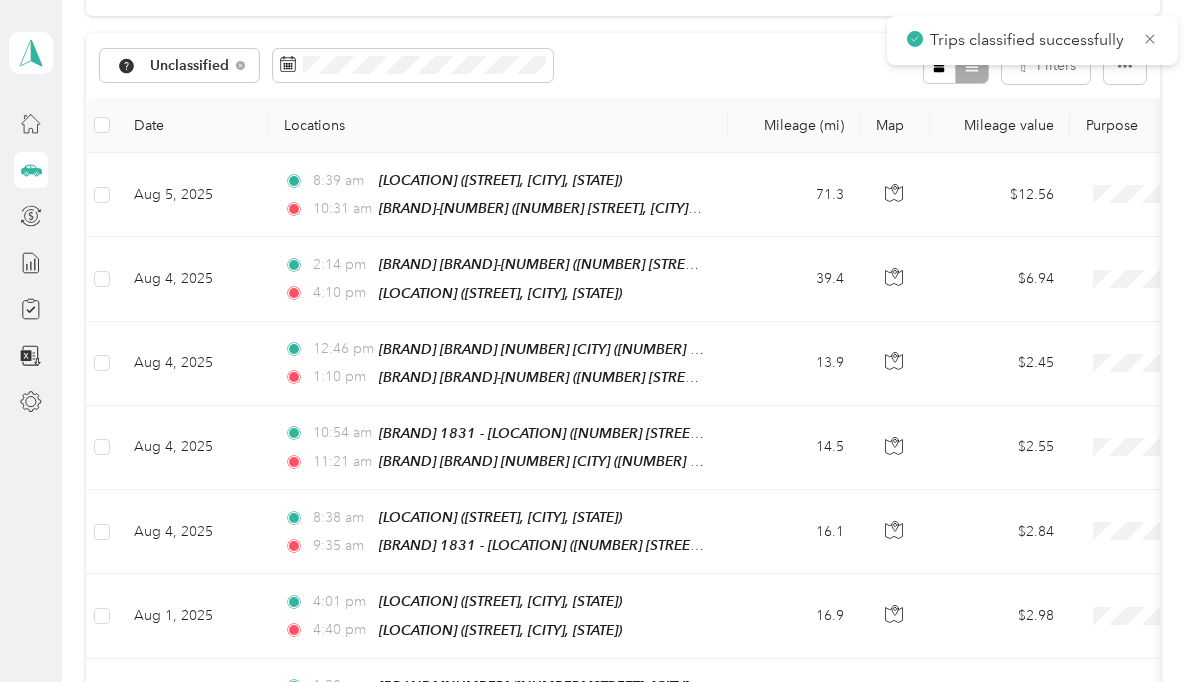 click at bounding box center (102, 125) 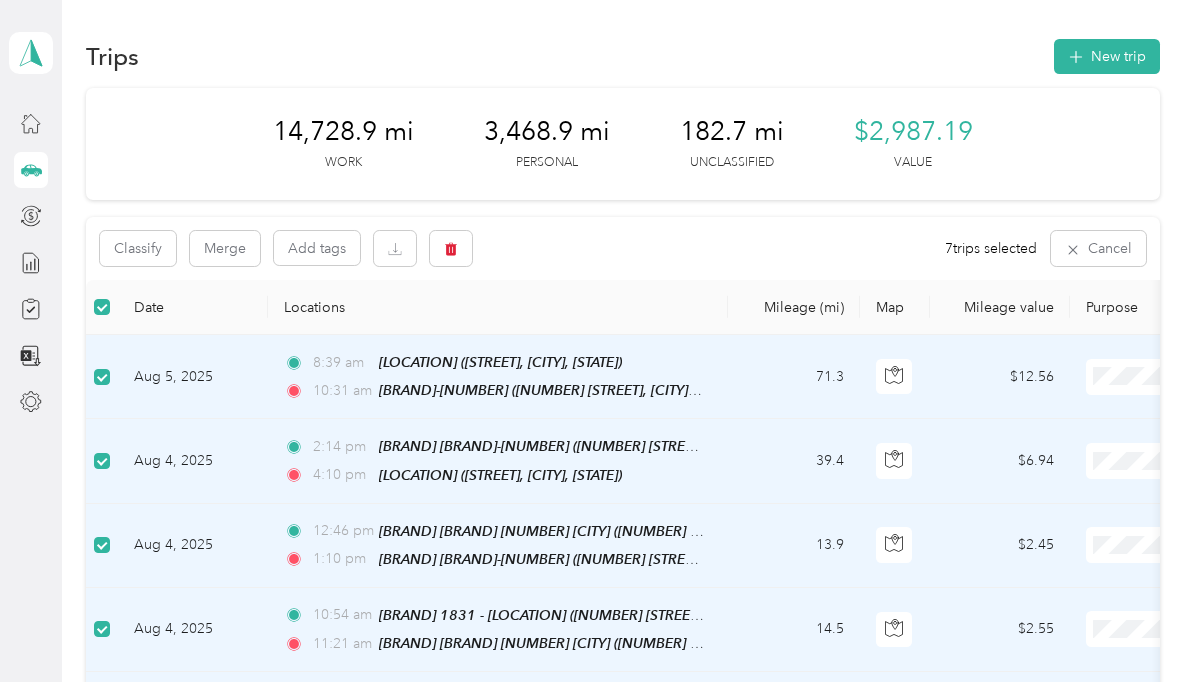 scroll, scrollTop: 0, scrollLeft: 0, axis: both 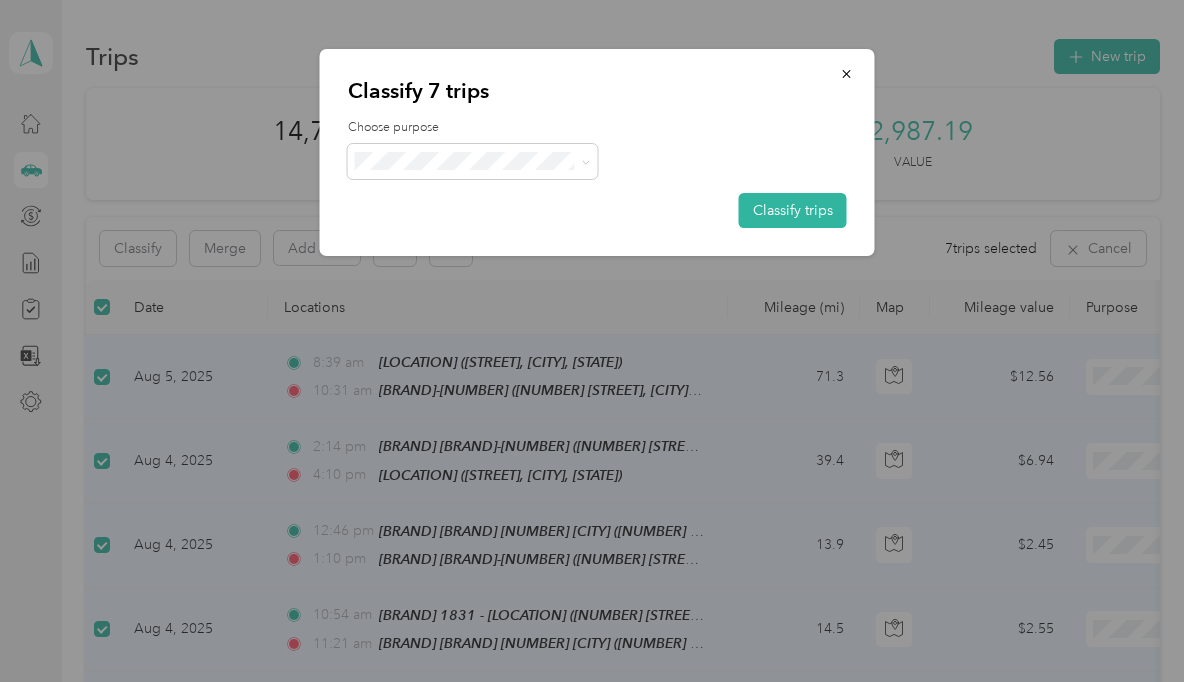 click 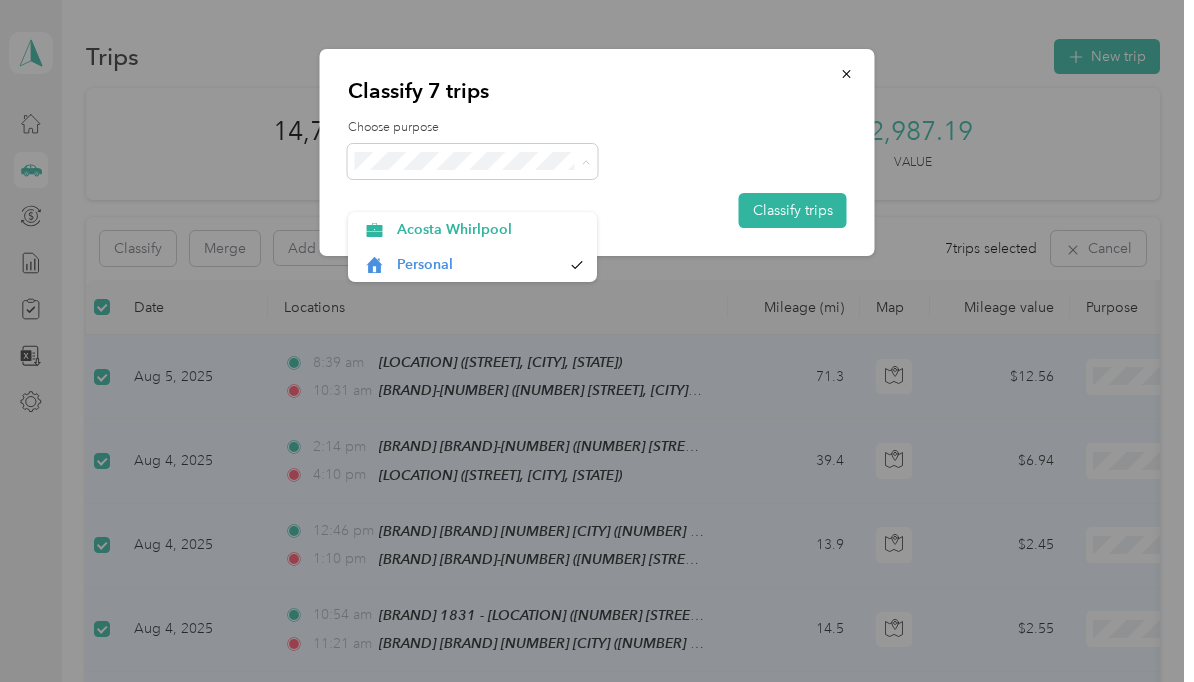 click on "Acosta Whirlpool" at bounding box center (490, 229) 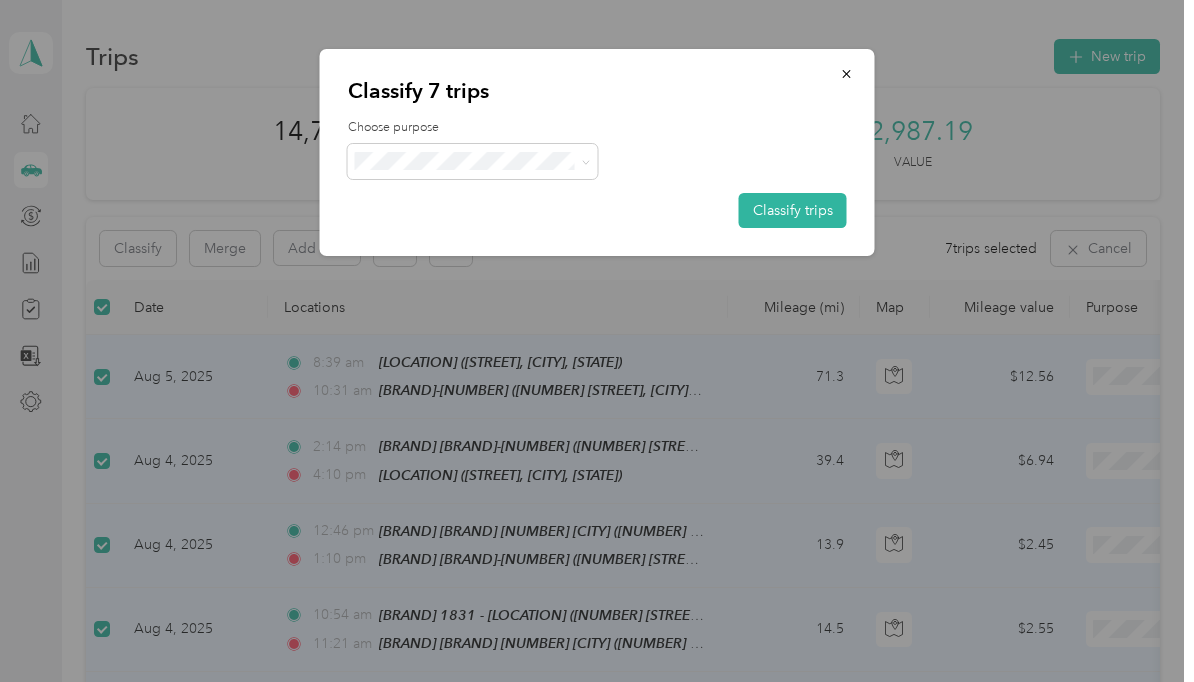 click on "Classify trips" at bounding box center [793, 210] 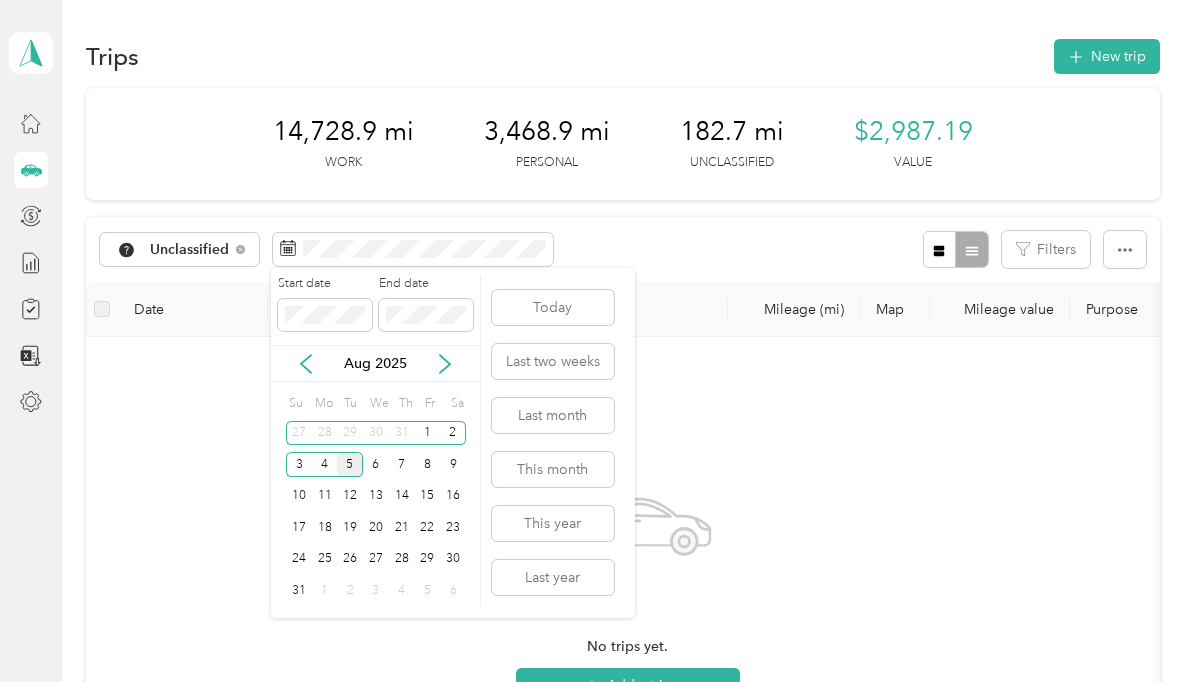 click on "14,728.9   mi Work 3,468.9   mi Personal 182.7   mi Unclassified $2,987.19 Value" at bounding box center (622, 144) 